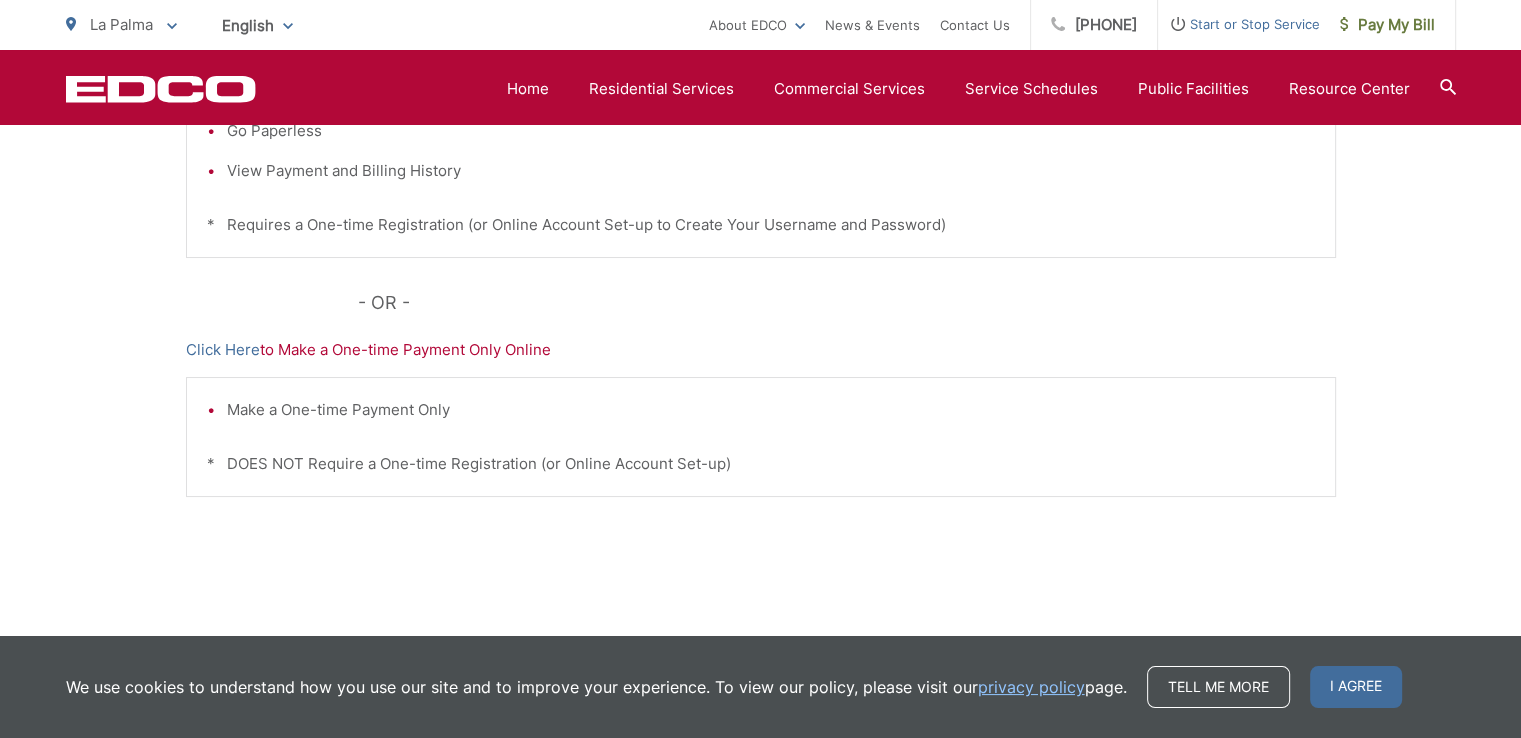 scroll, scrollTop: 684, scrollLeft: 0, axis: vertical 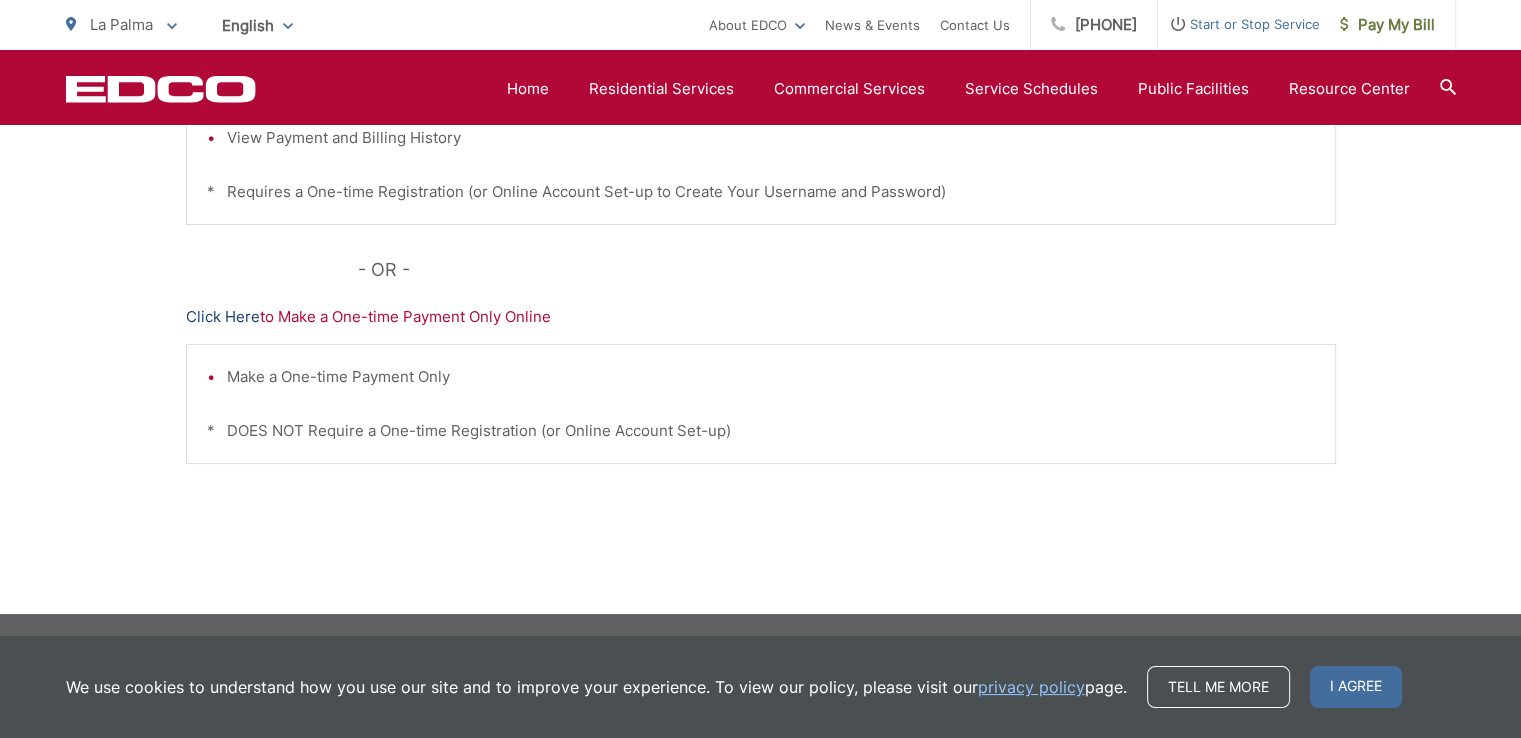 click on "Click Here" at bounding box center (223, 317) 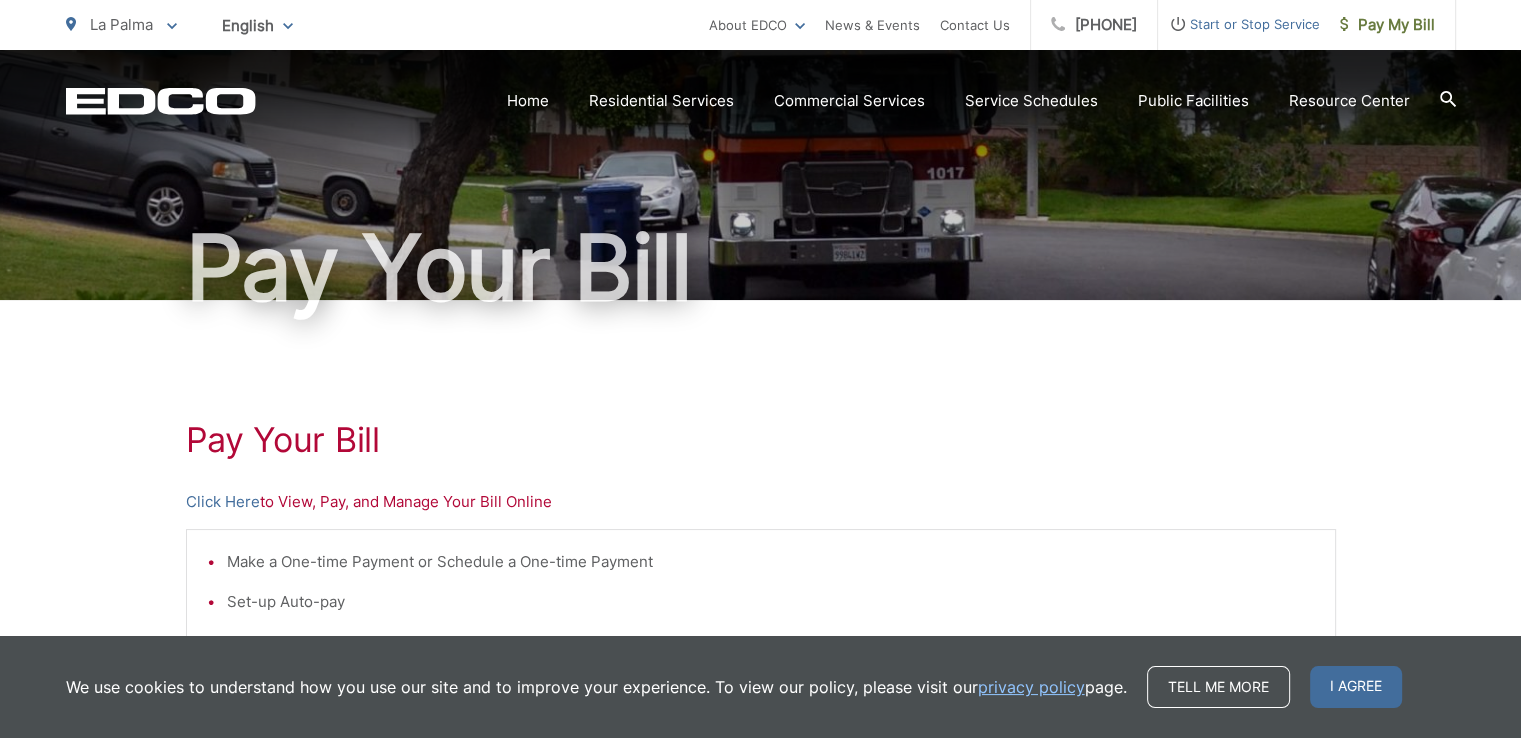scroll, scrollTop: 0, scrollLeft: 0, axis: both 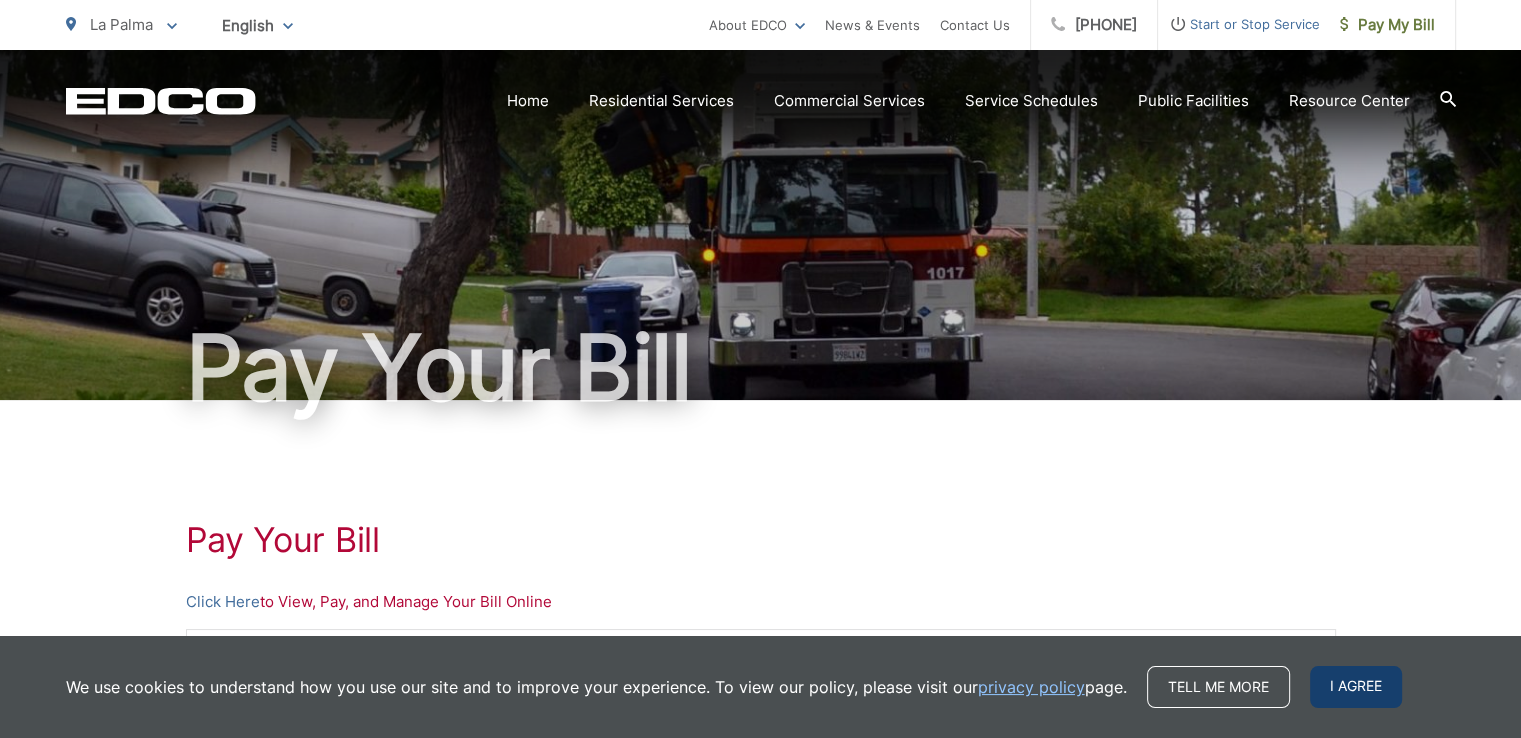 click on "I agree" at bounding box center (1356, 687) 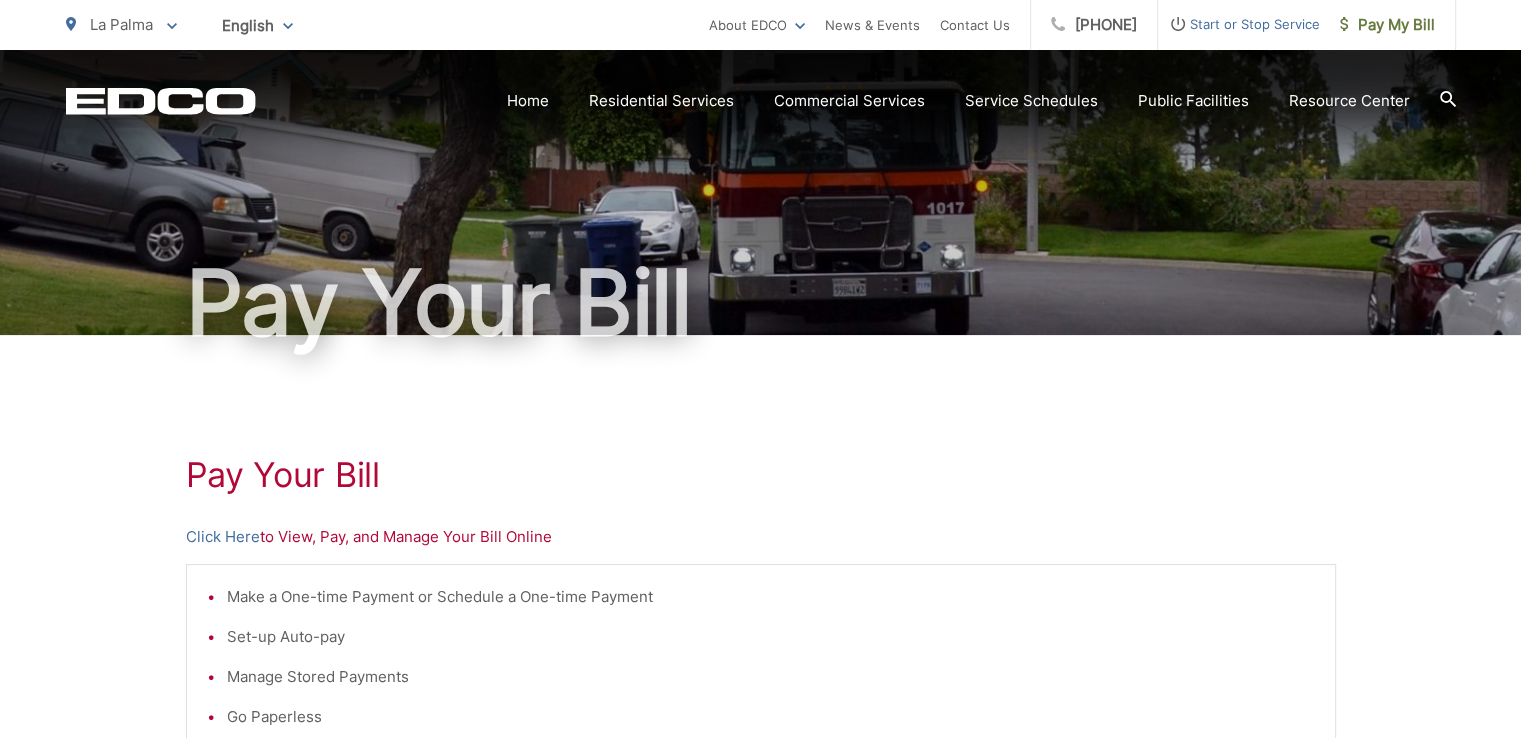 scroll, scrollTop: 100, scrollLeft: 0, axis: vertical 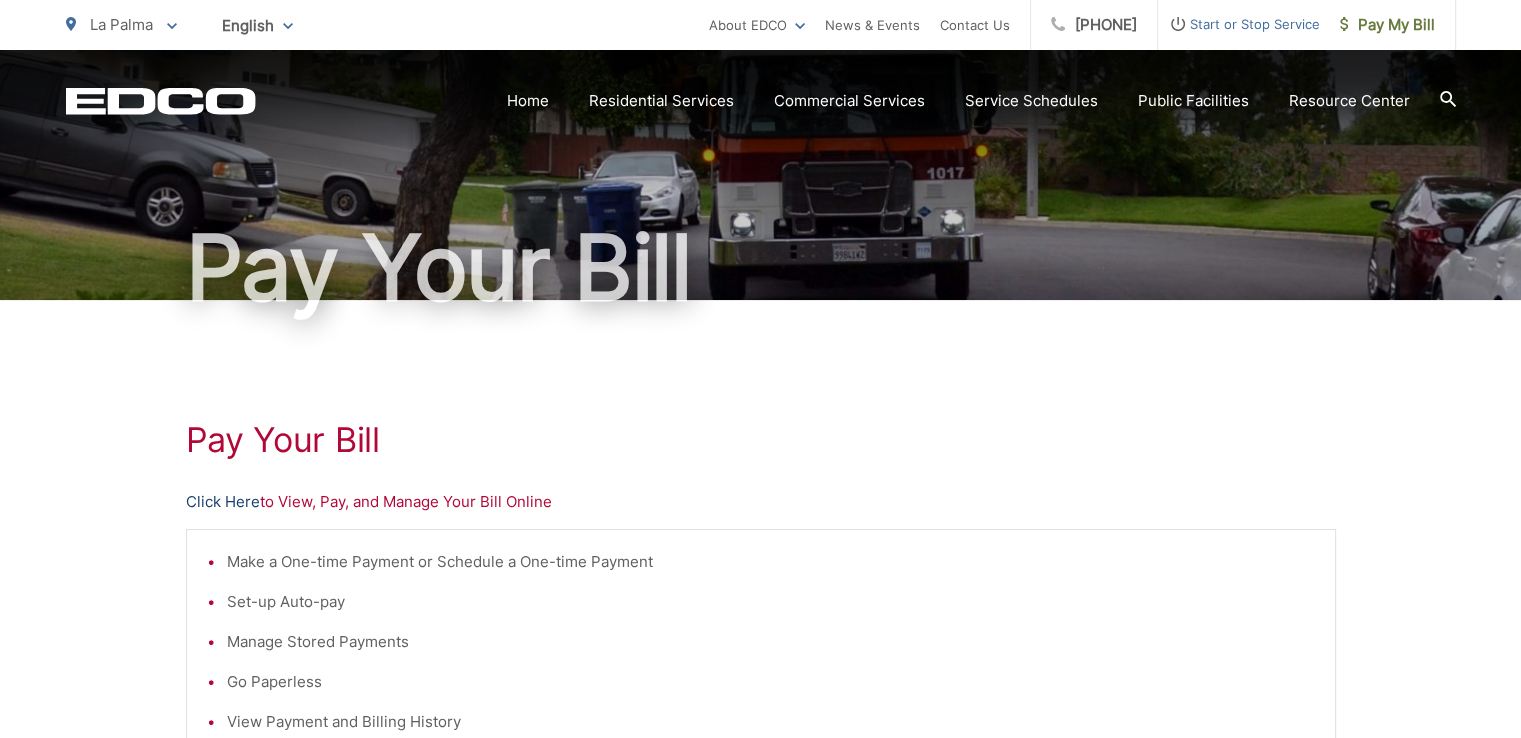 click on "Click Here" at bounding box center [223, 502] 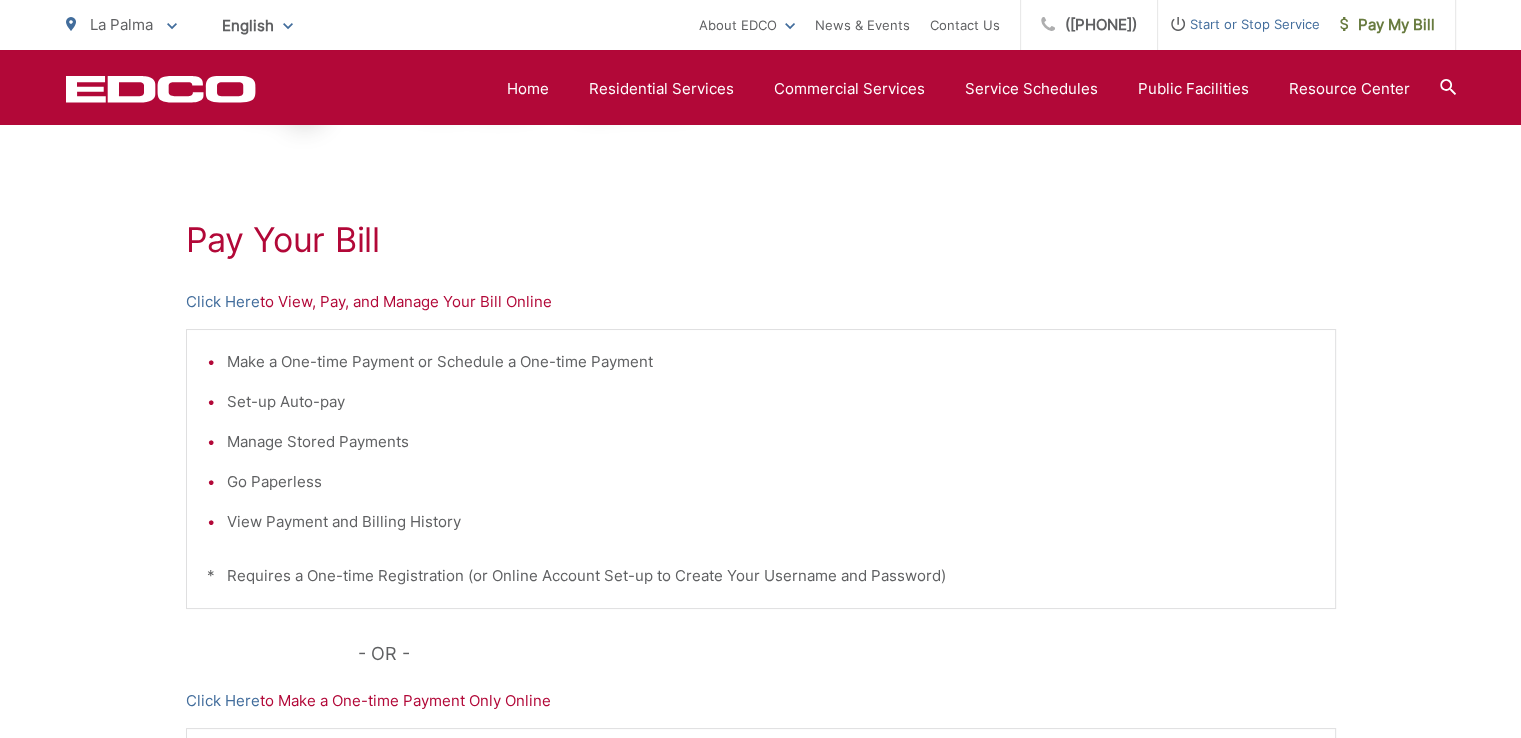 scroll, scrollTop: 184, scrollLeft: 0, axis: vertical 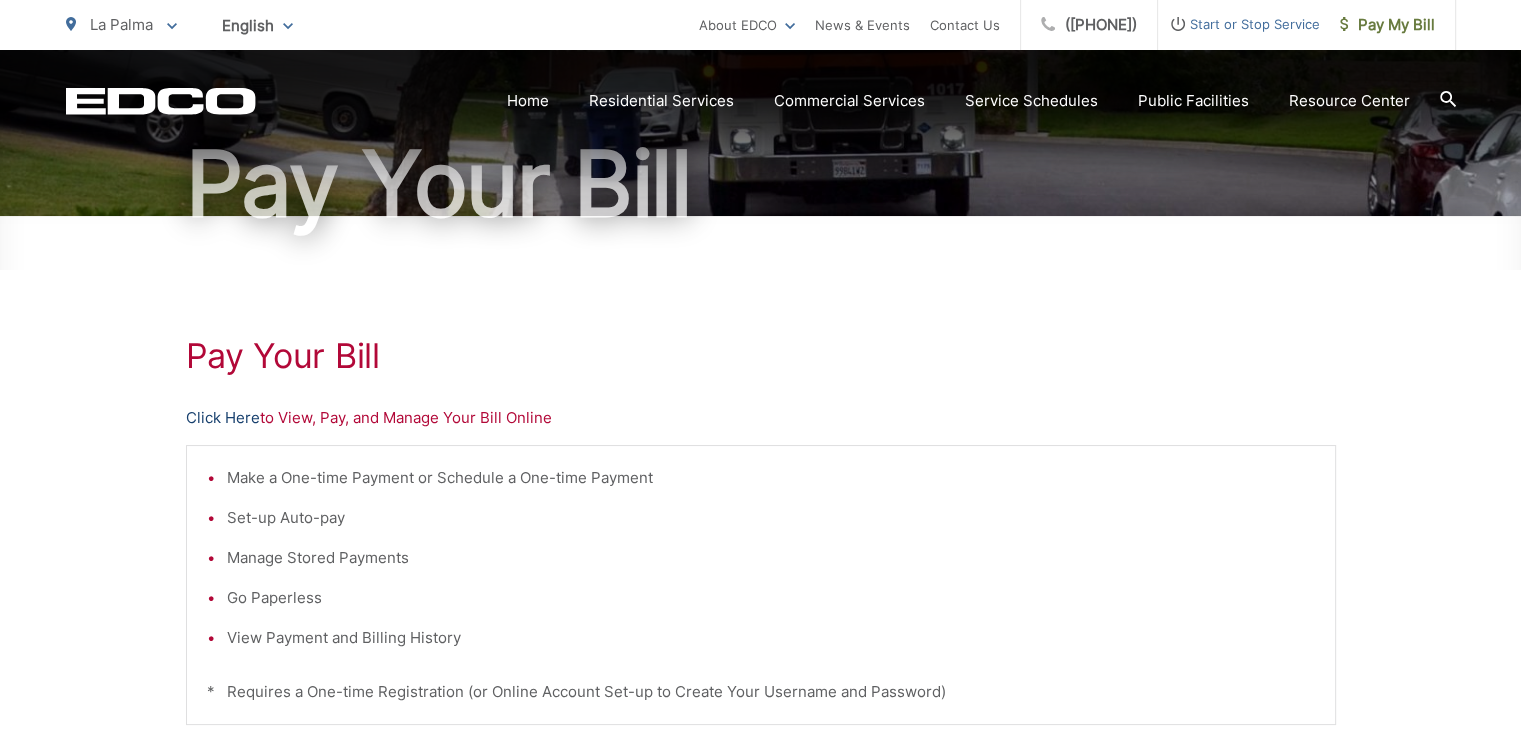 click on "Click Here" at bounding box center (223, 418) 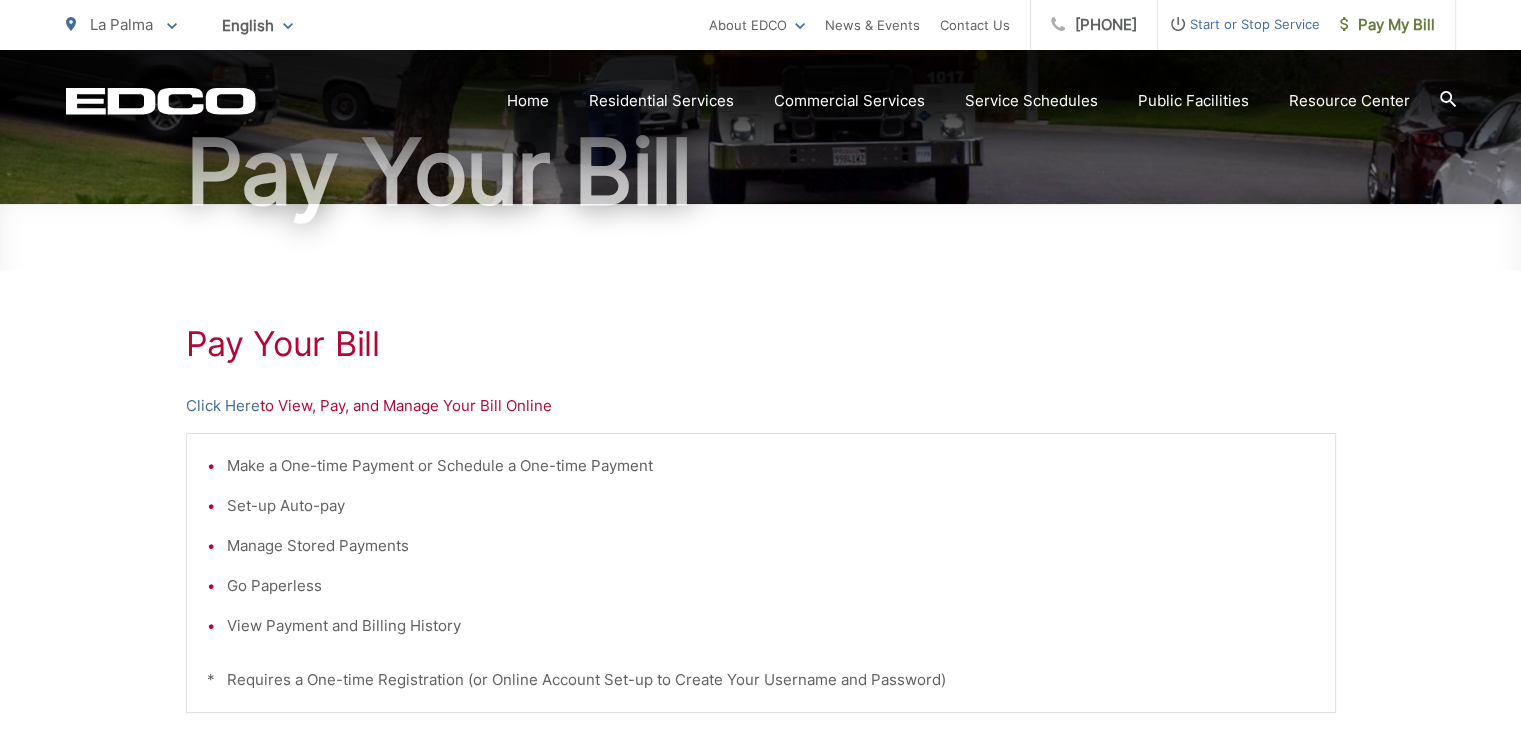 scroll, scrollTop: 200, scrollLeft: 0, axis: vertical 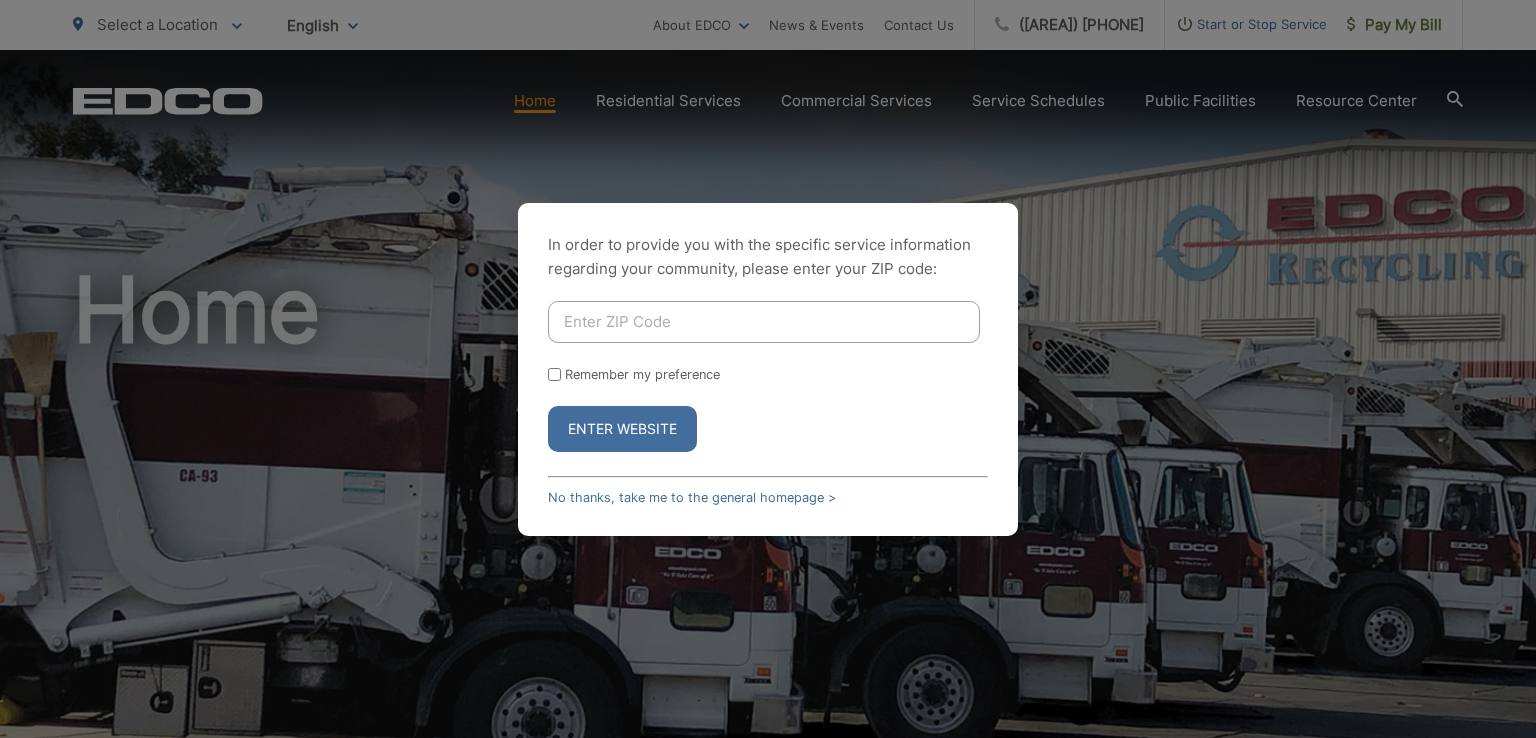 click at bounding box center [764, 322] 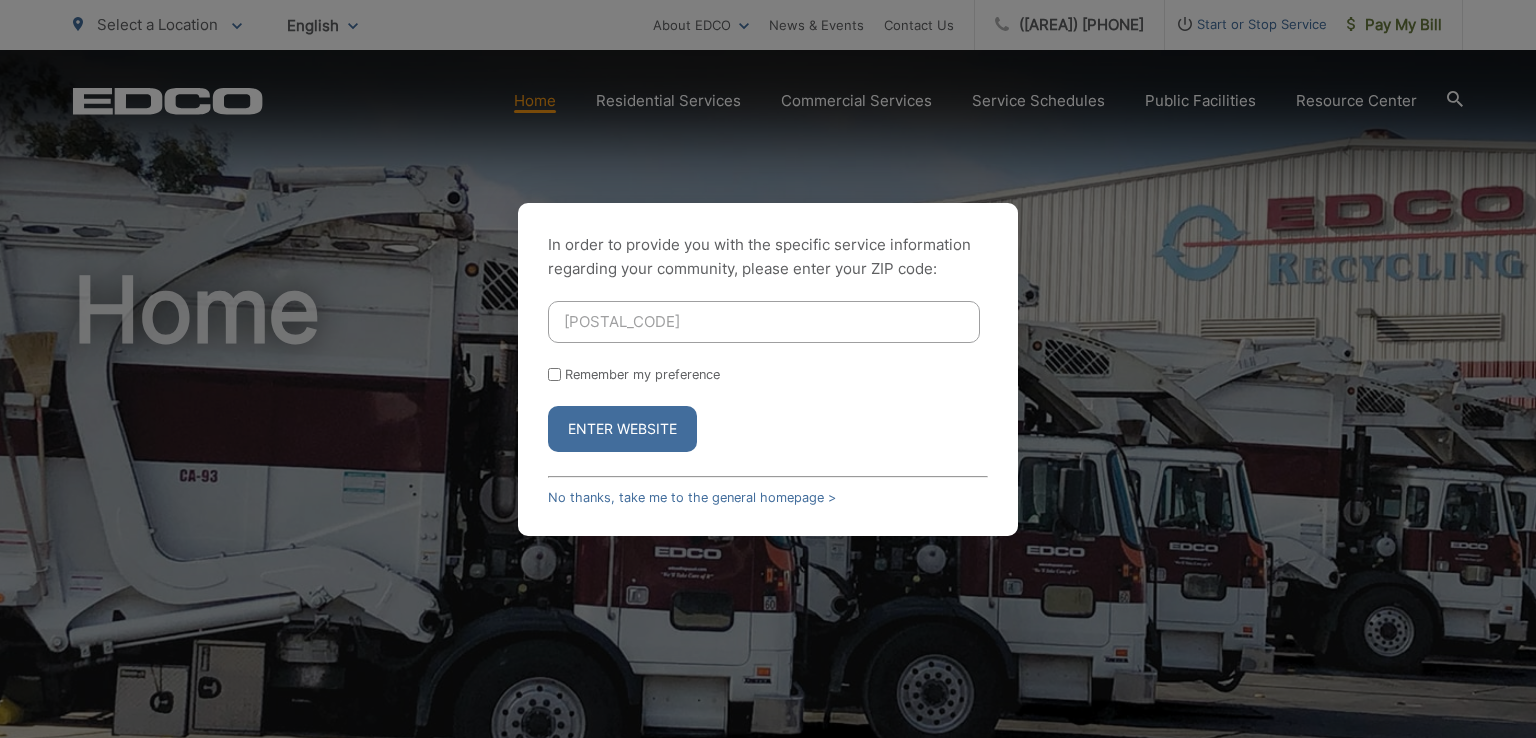 type on "92103" 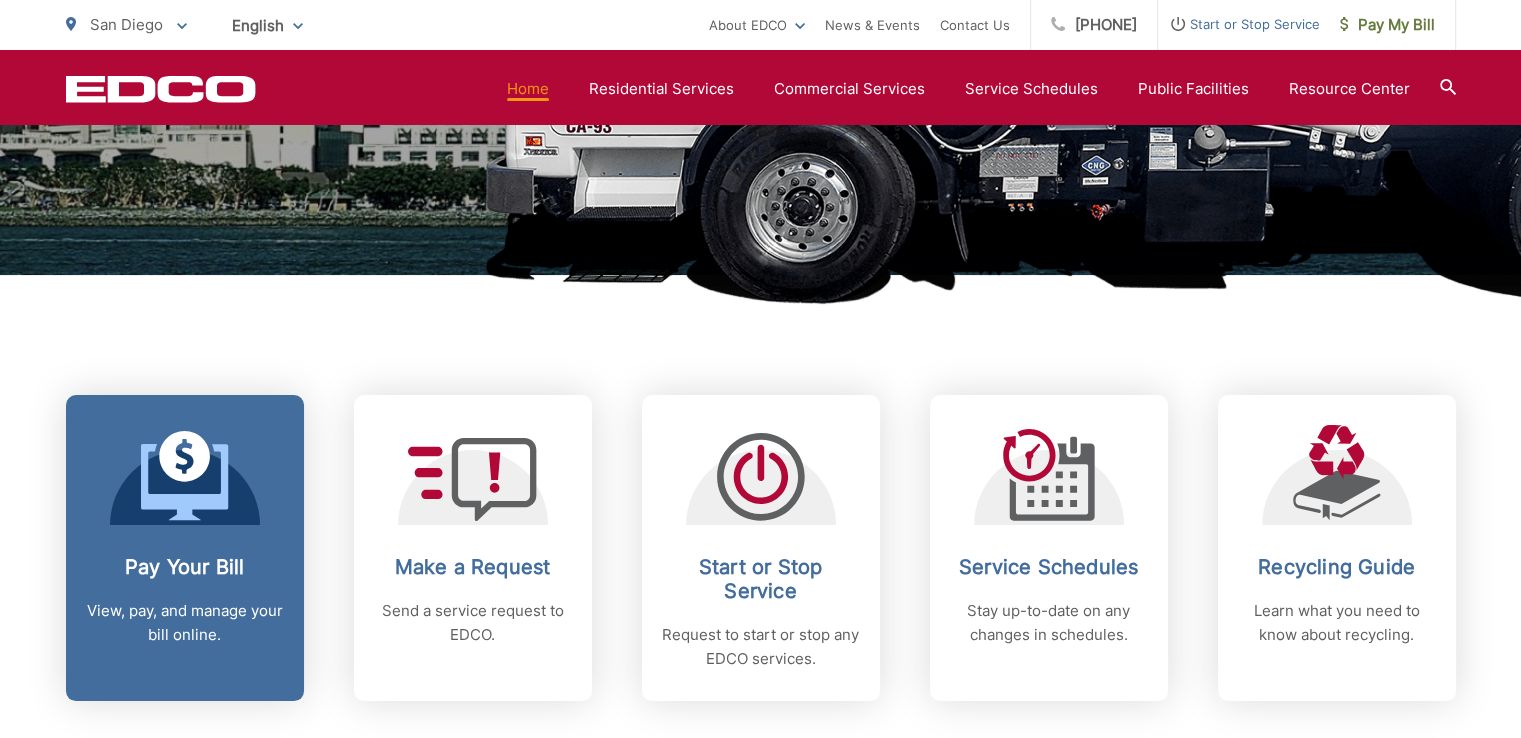 scroll, scrollTop: 800, scrollLeft: 0, axis: vertical 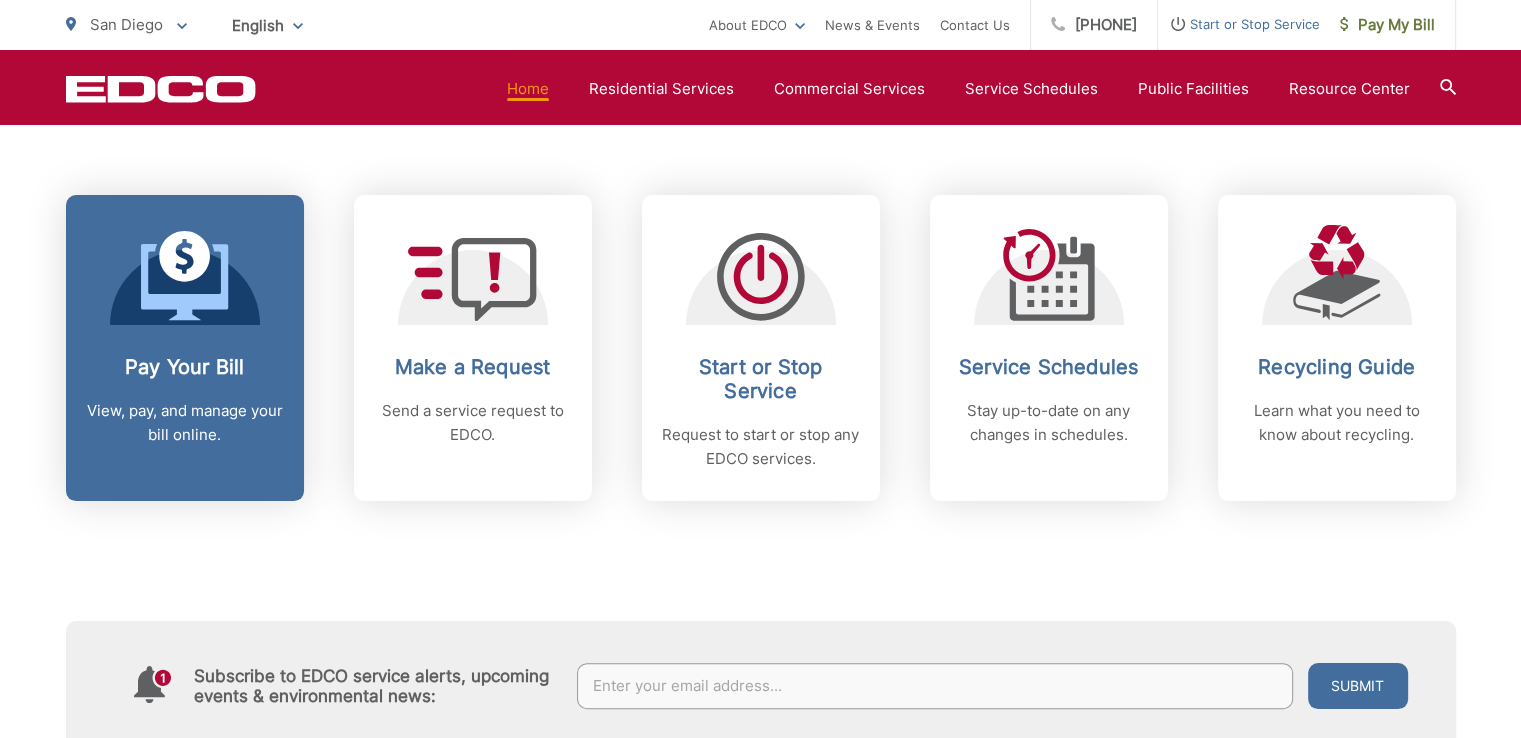 click at bounding box center [184, 282] 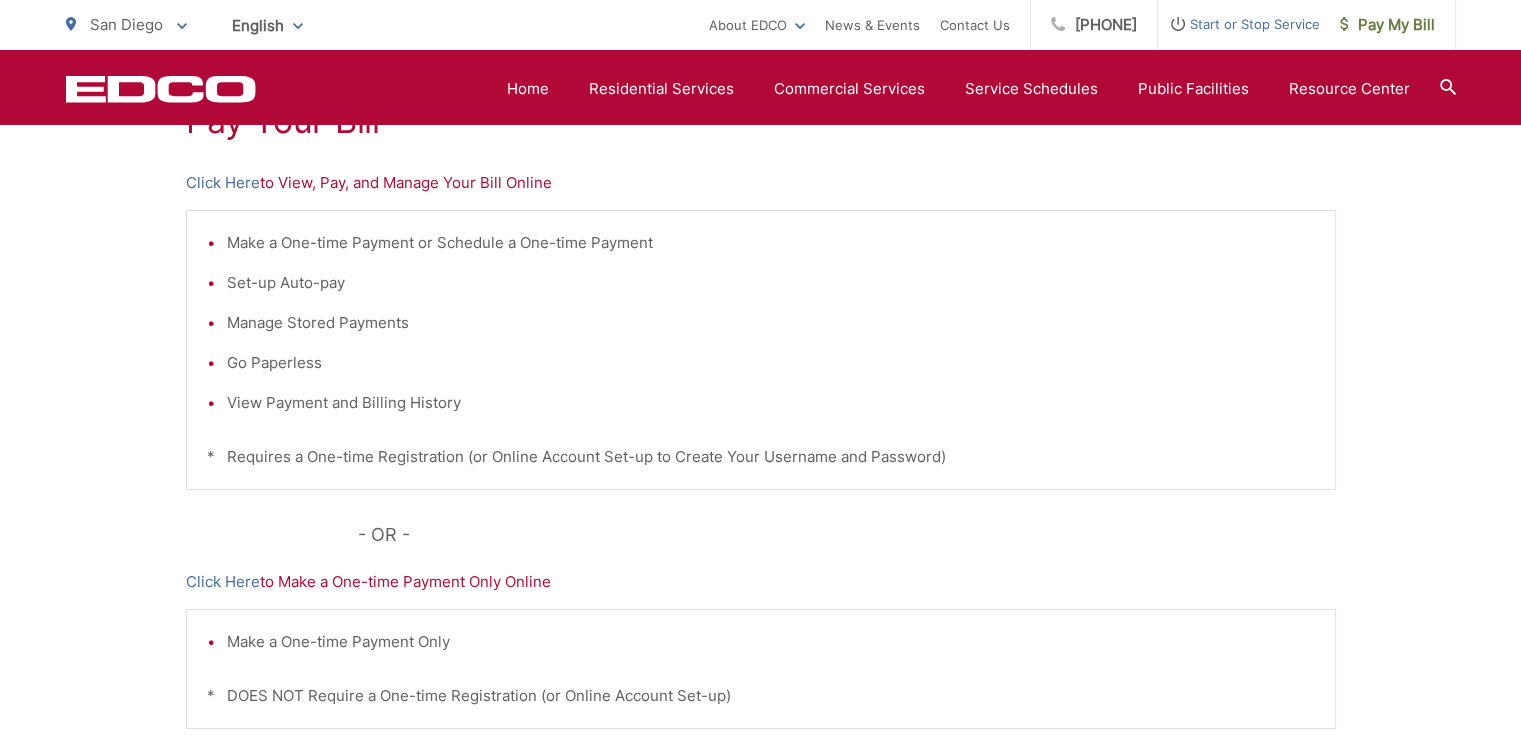 scroll, scrollTop: 300, scrollLeft: 0, axis: vertical 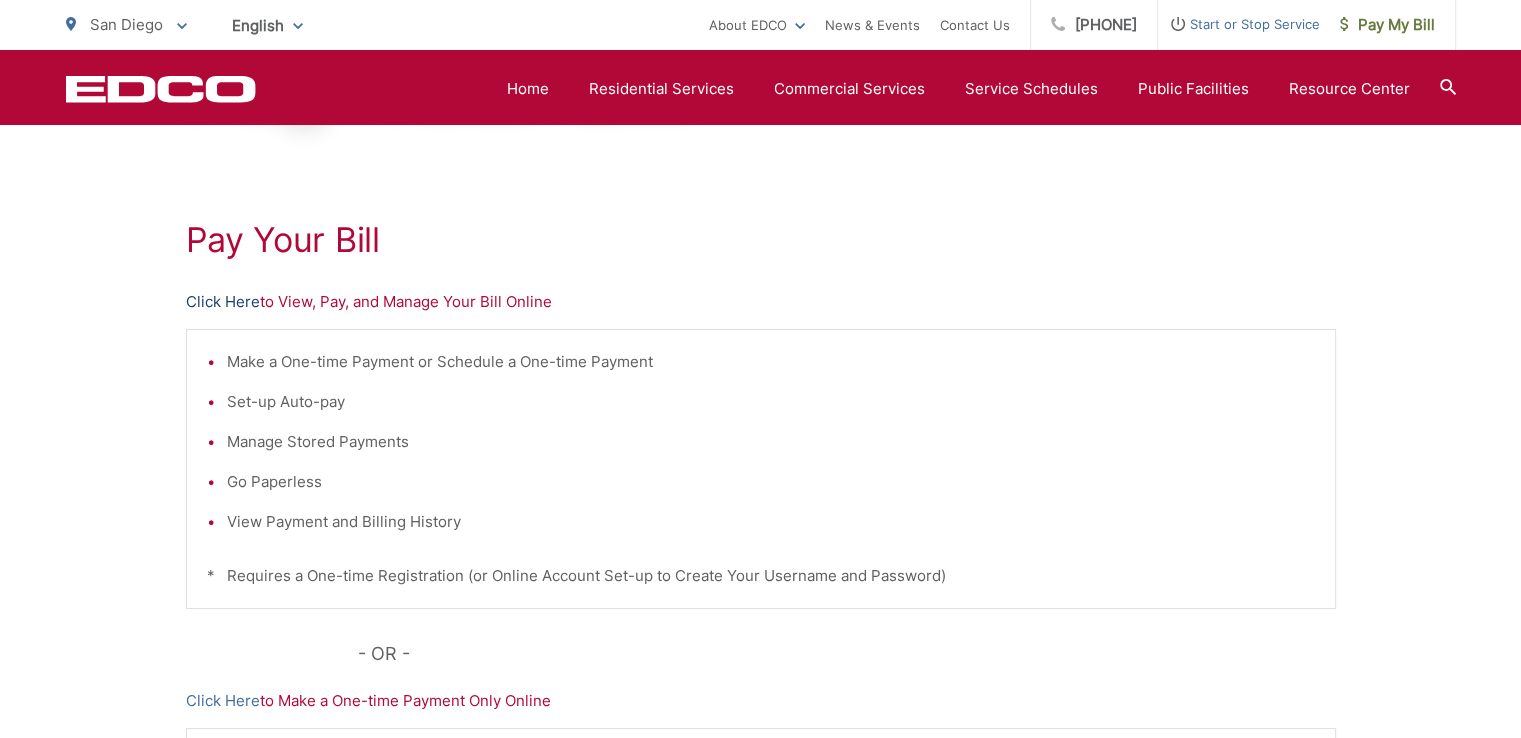 click on "Click Here" at bounding box center [223, 302] 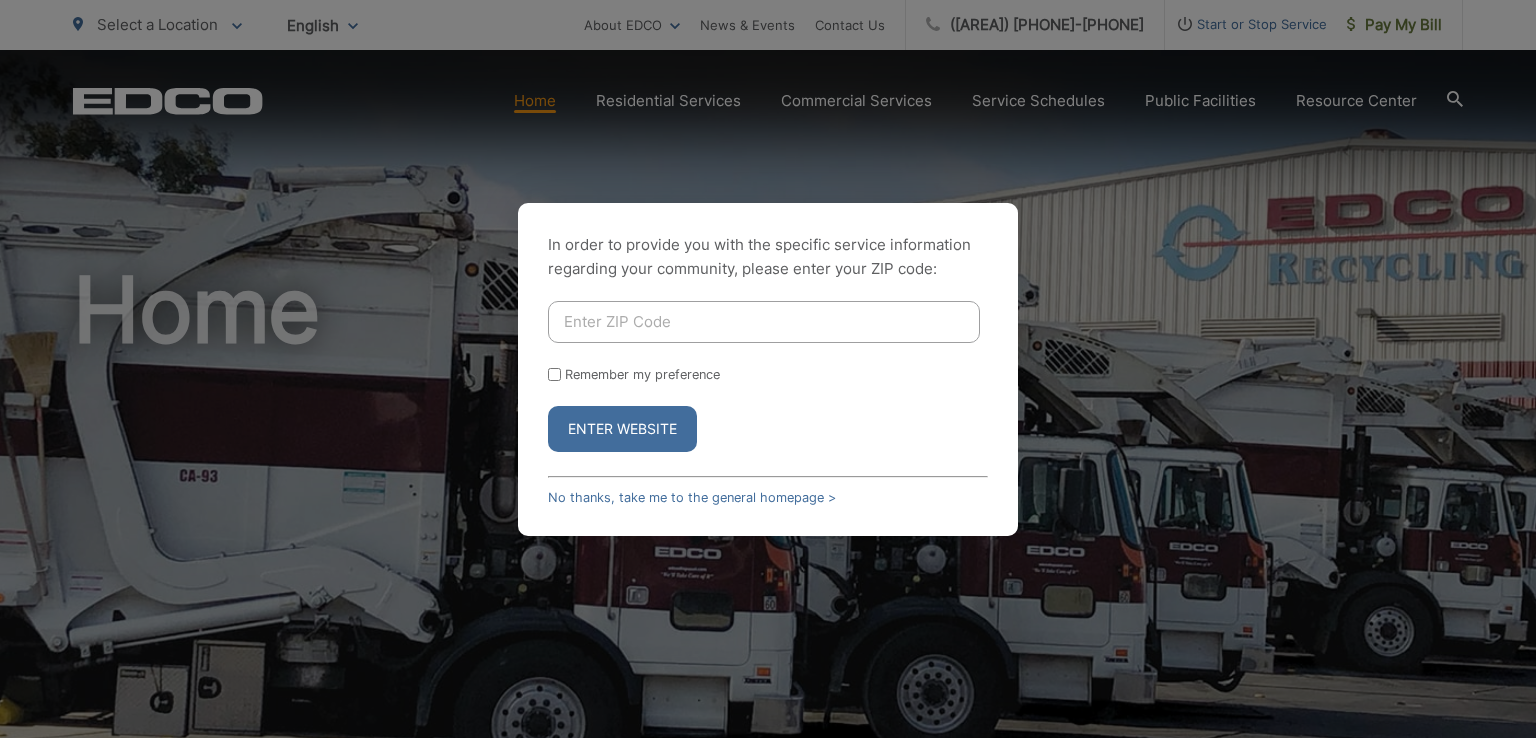 scroll, scrollTop: 0, scrollLeft: 0, axis: both 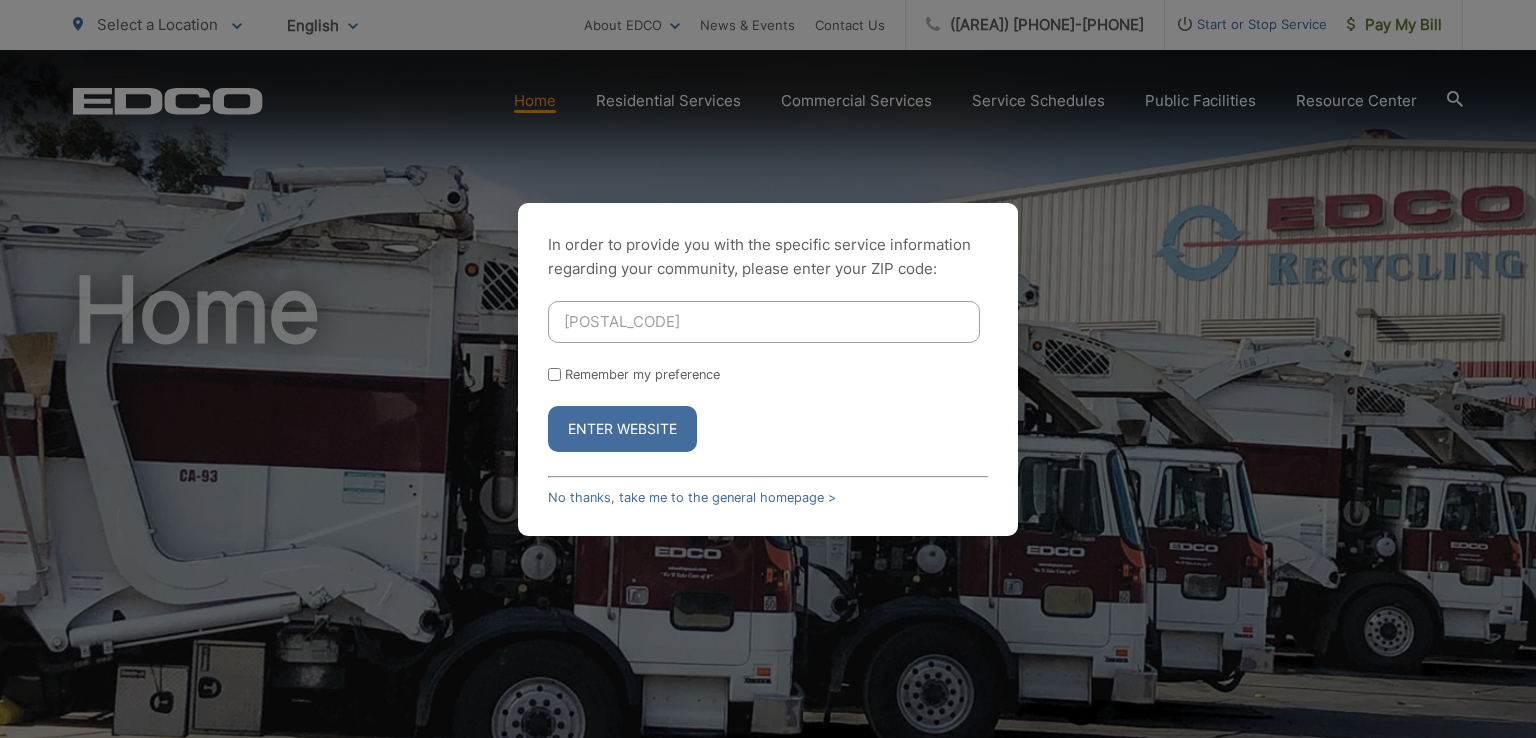 type on "92103" 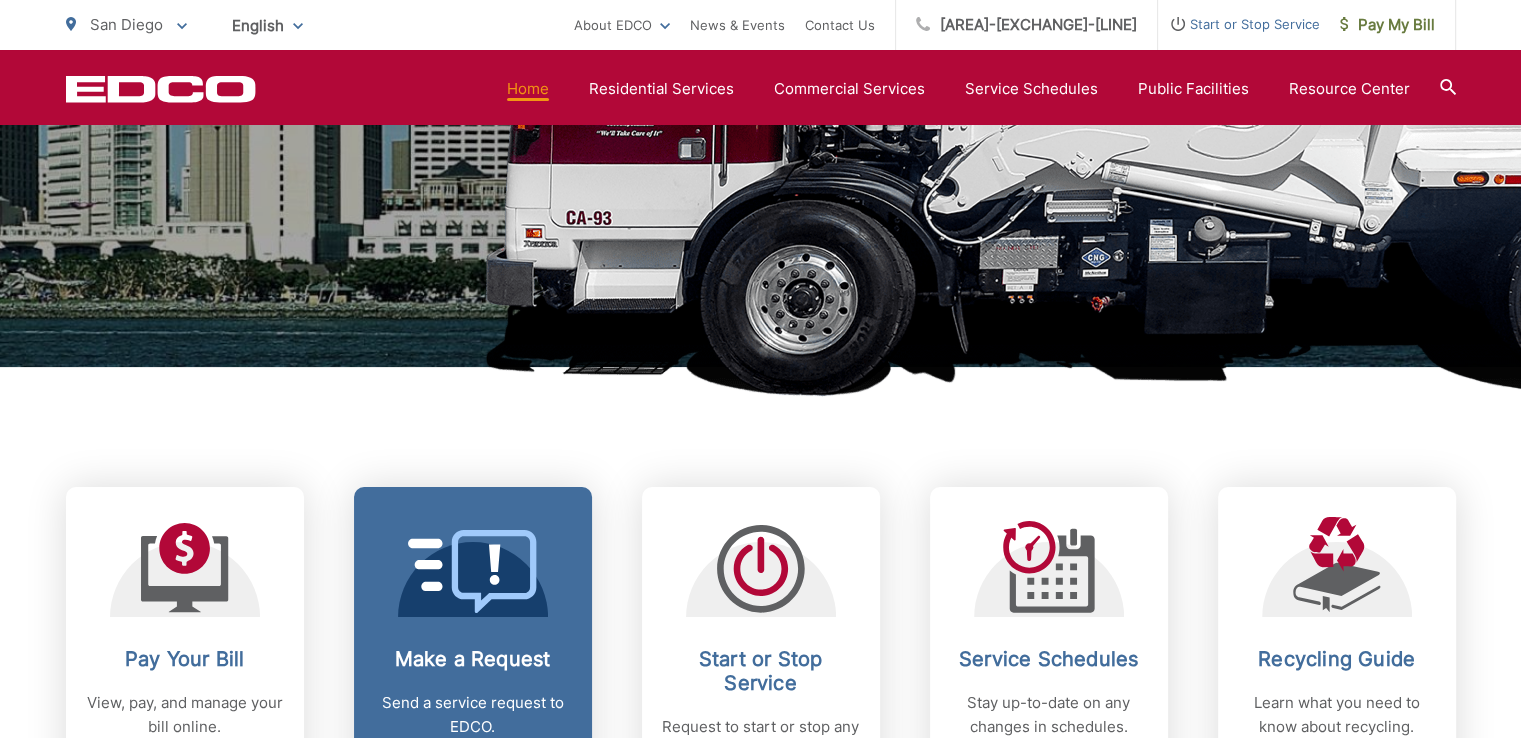 scroll, scrollTop: 700, scrollLeft: 0, axis: vertical 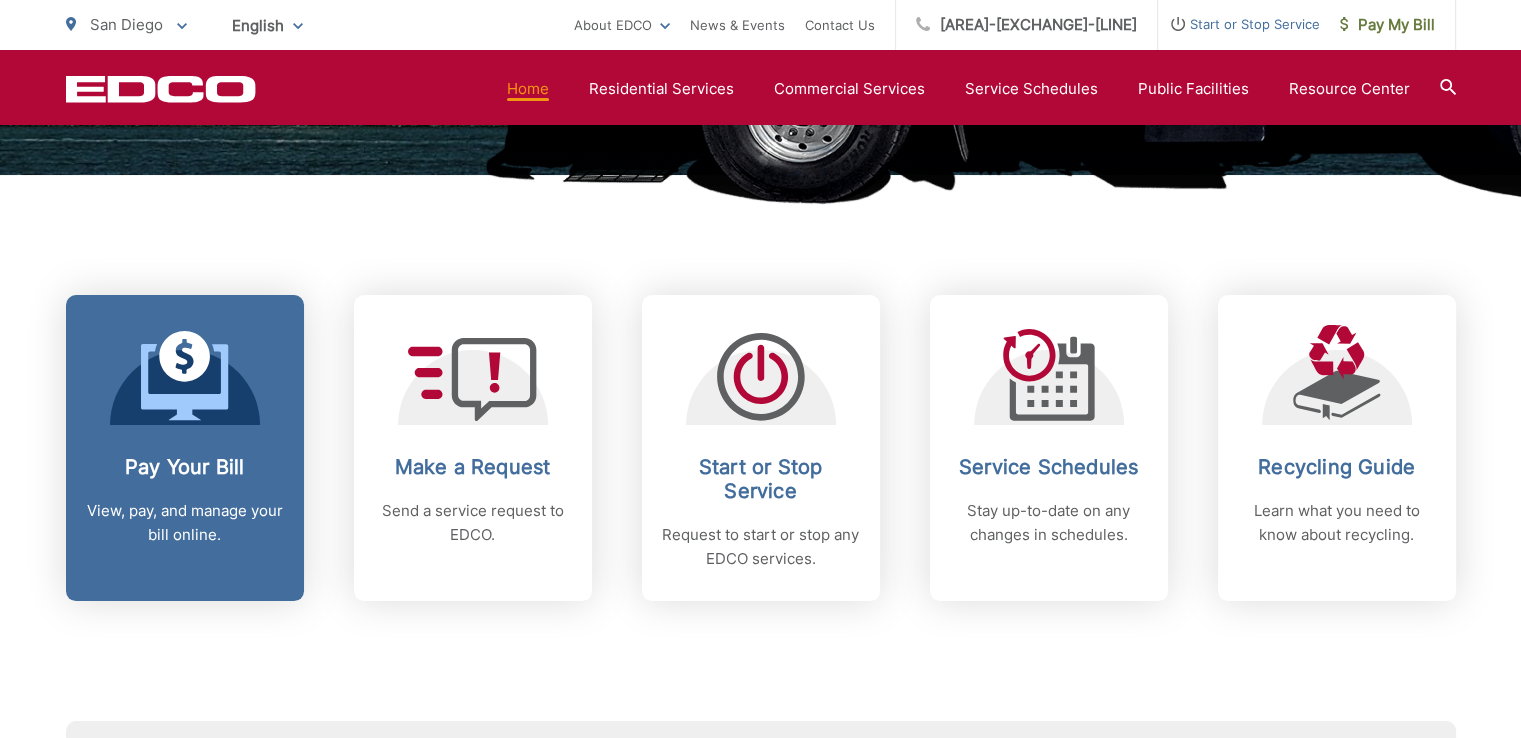 click at bounding box center [185, 376] 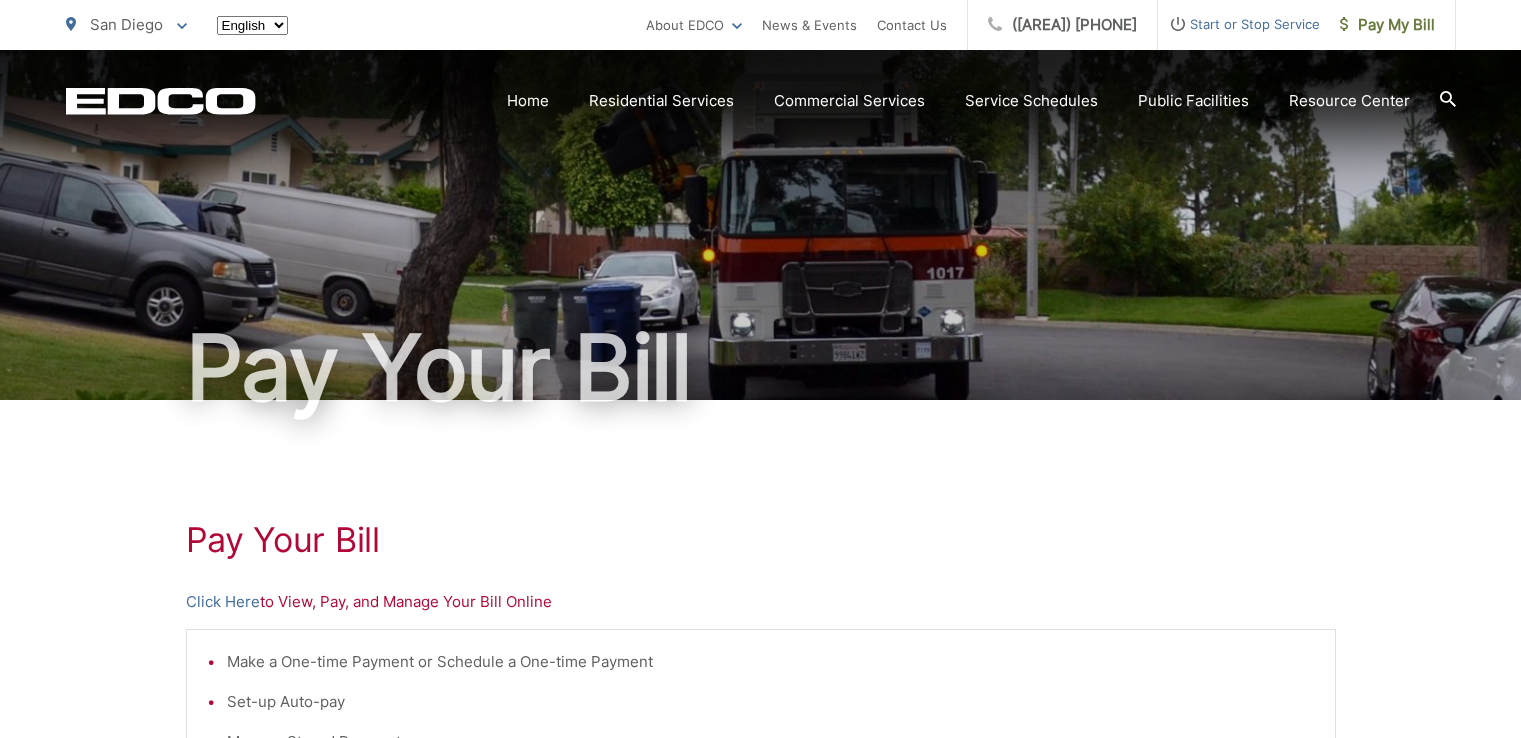scroll, scrollTop: 0, scrollLeft: 0, axis: both 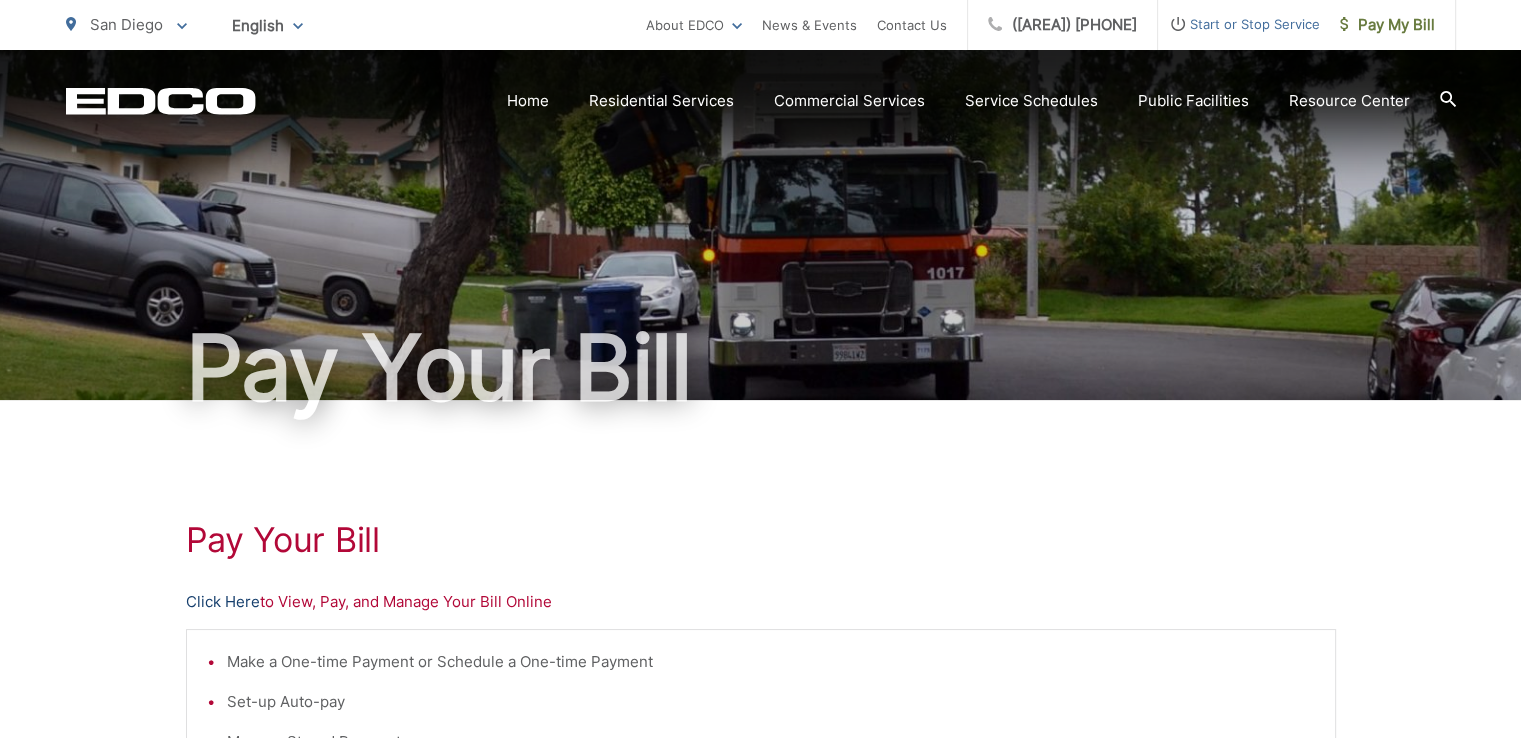 click on "Click Here" at bounding box center (223, 602) 